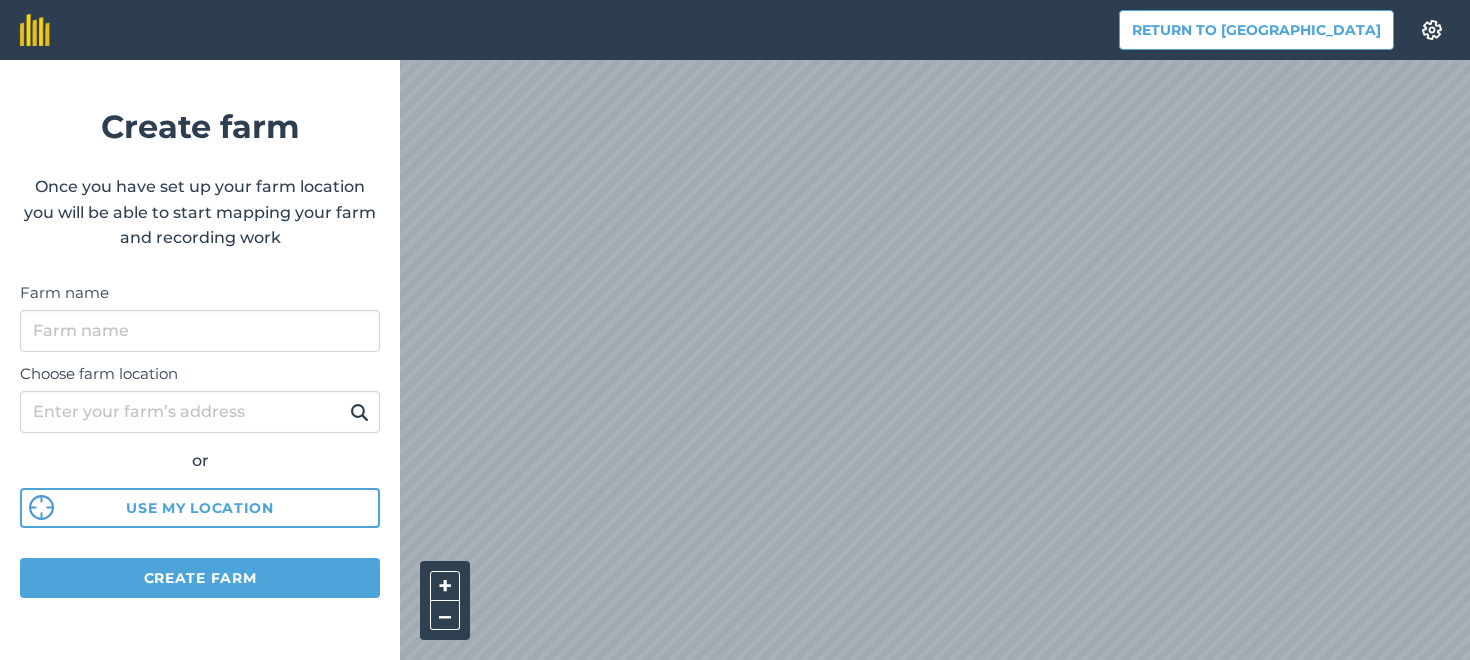 scroll, scrollTop: 0, scrollLeft: 0, axis: both 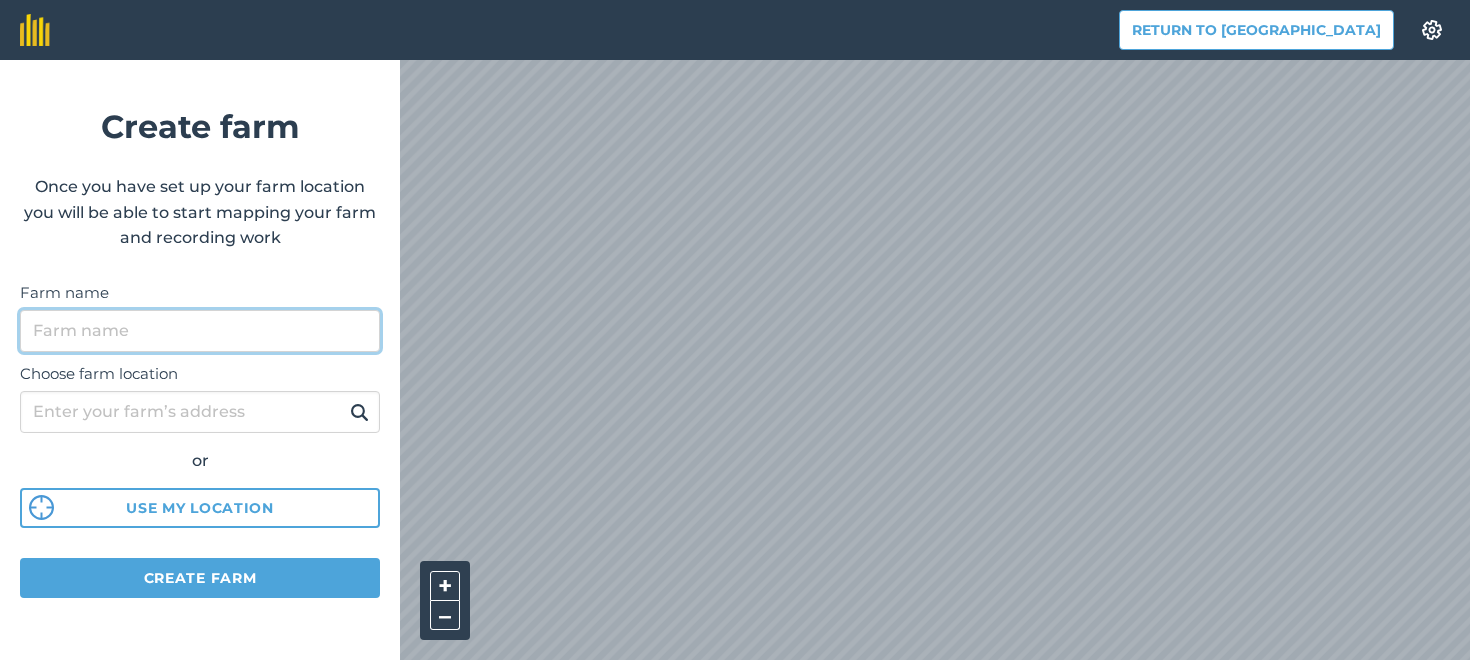 click on "Farm name" at bounding box center (200, 331) 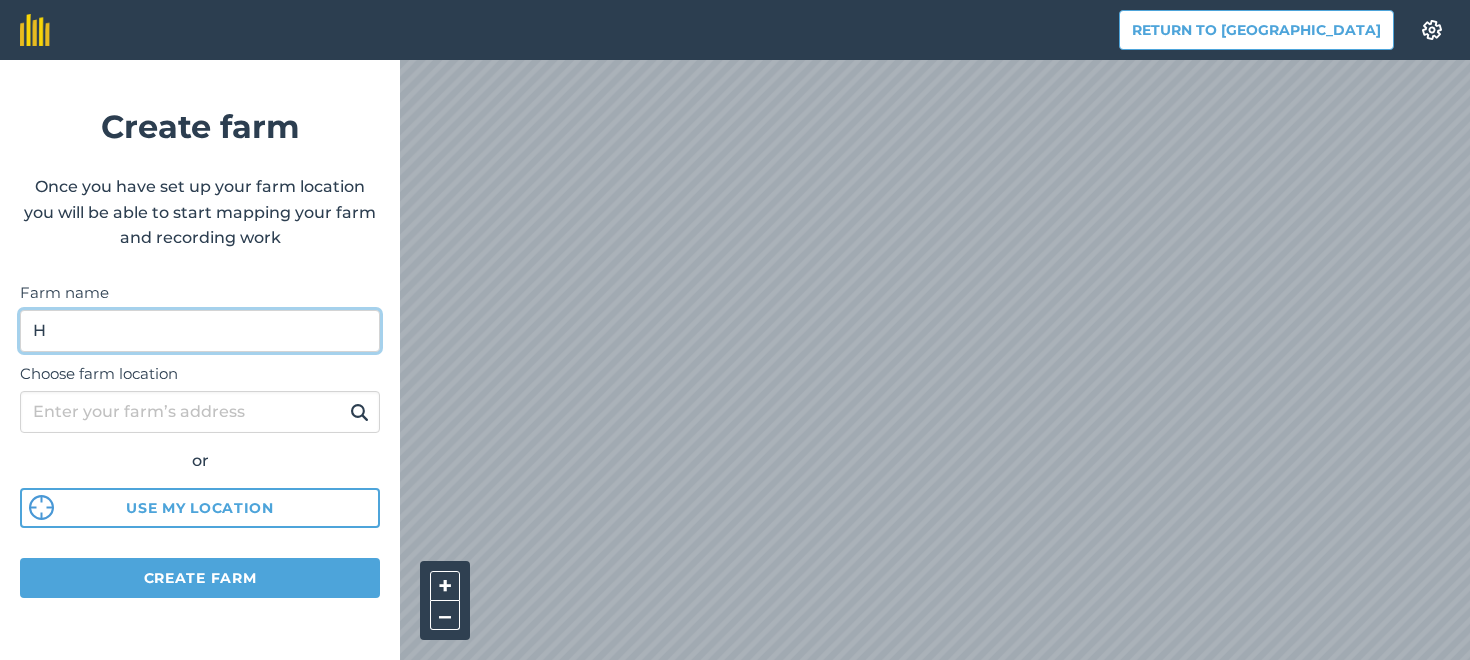 type on "H" 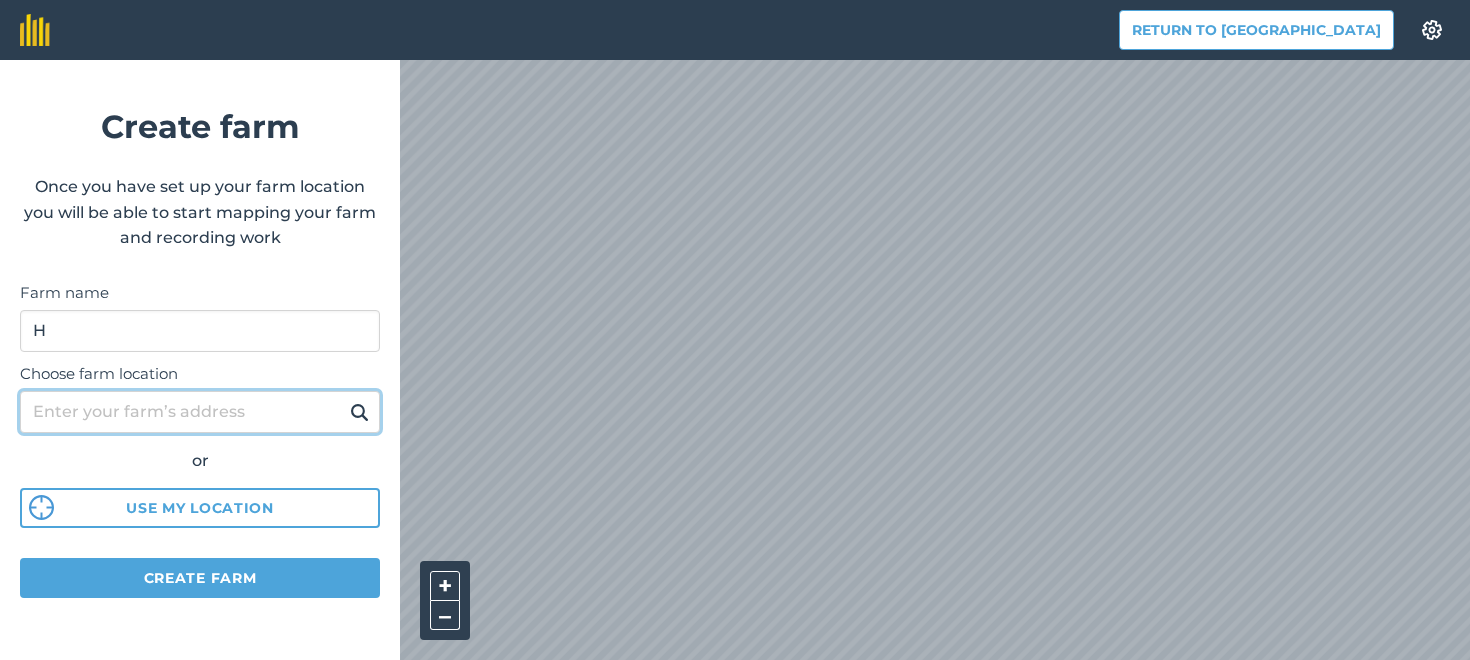 click on "Choose farm location" at bounding box center [200, 412] 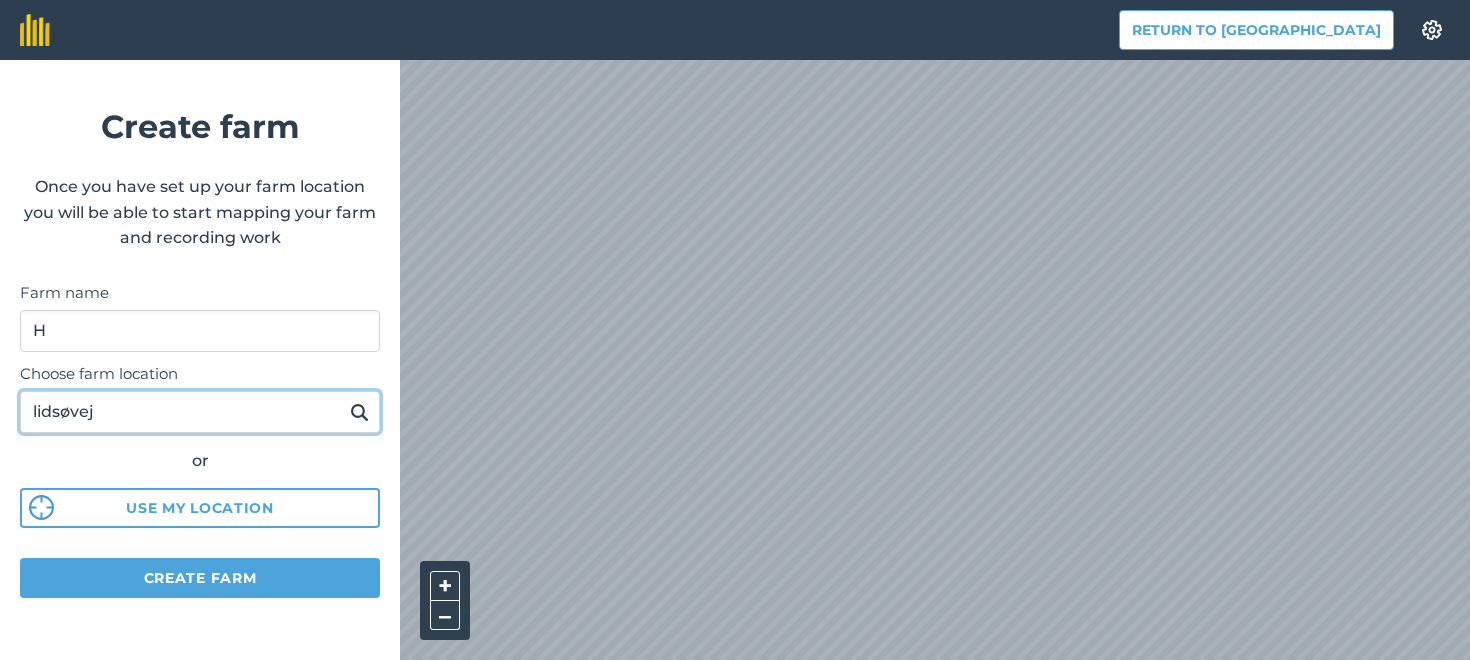 click at bounding box center (359, 412) 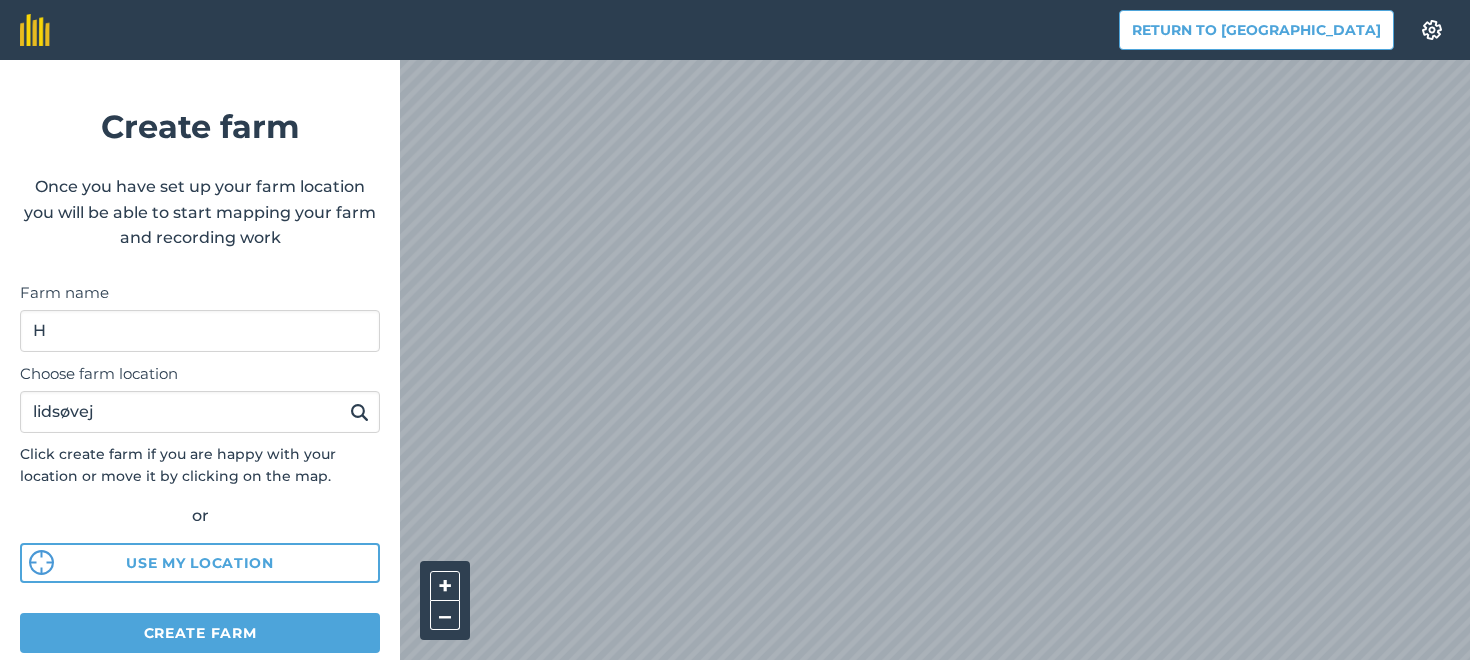click at bounding box center [359, 412] 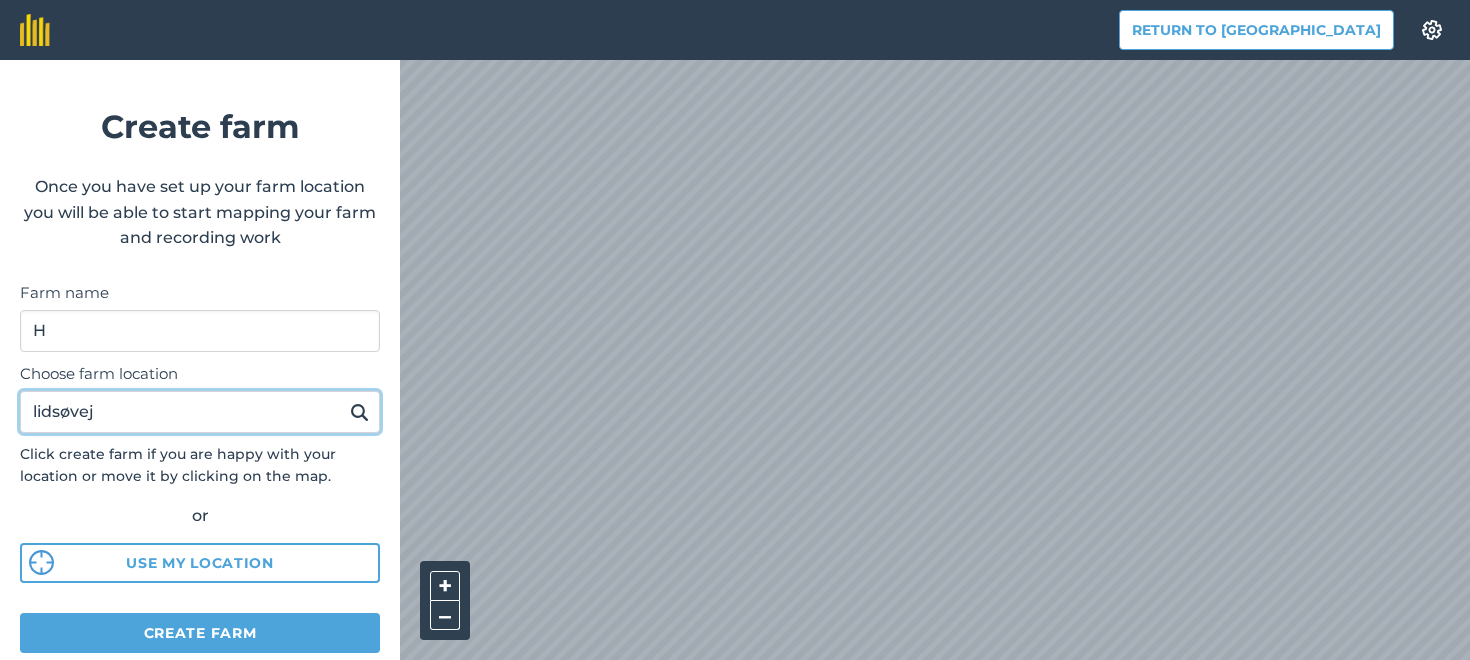 click on "lidsøvej" at bounding box center [200, 412] 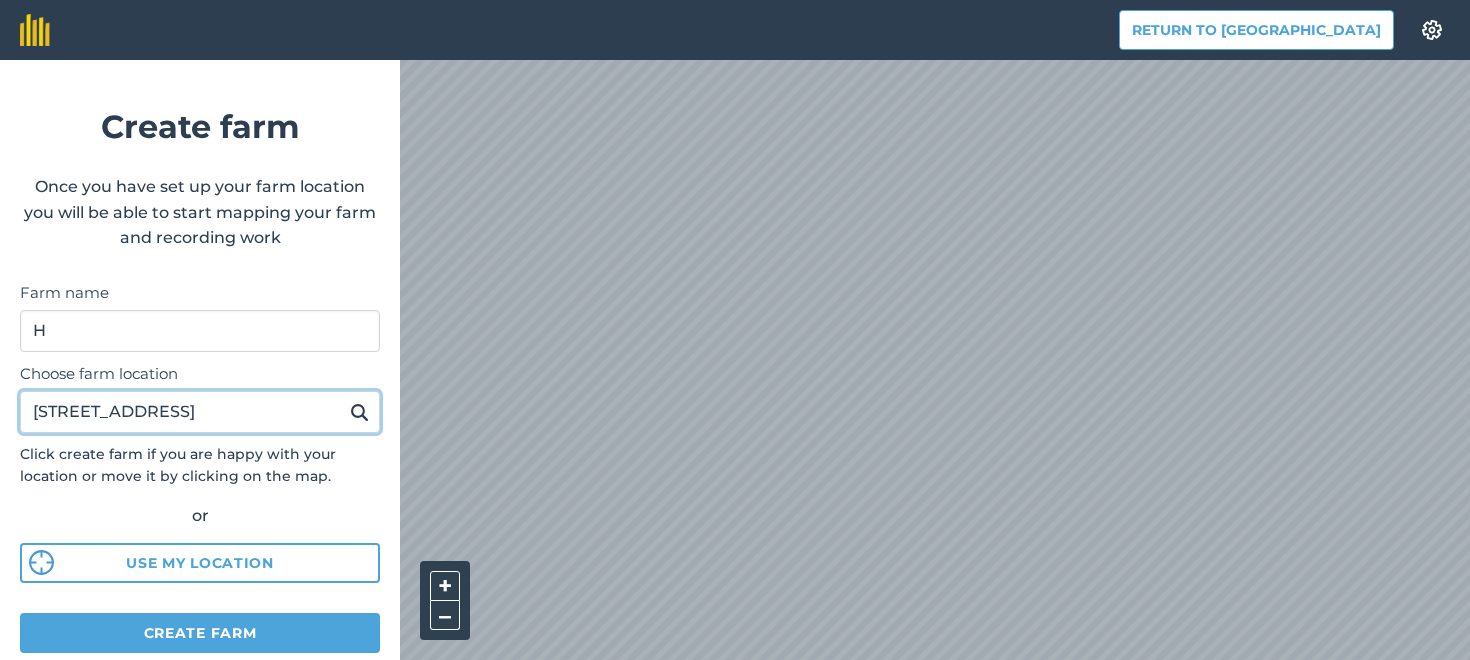 type on "[STREET_ADDRESS]" 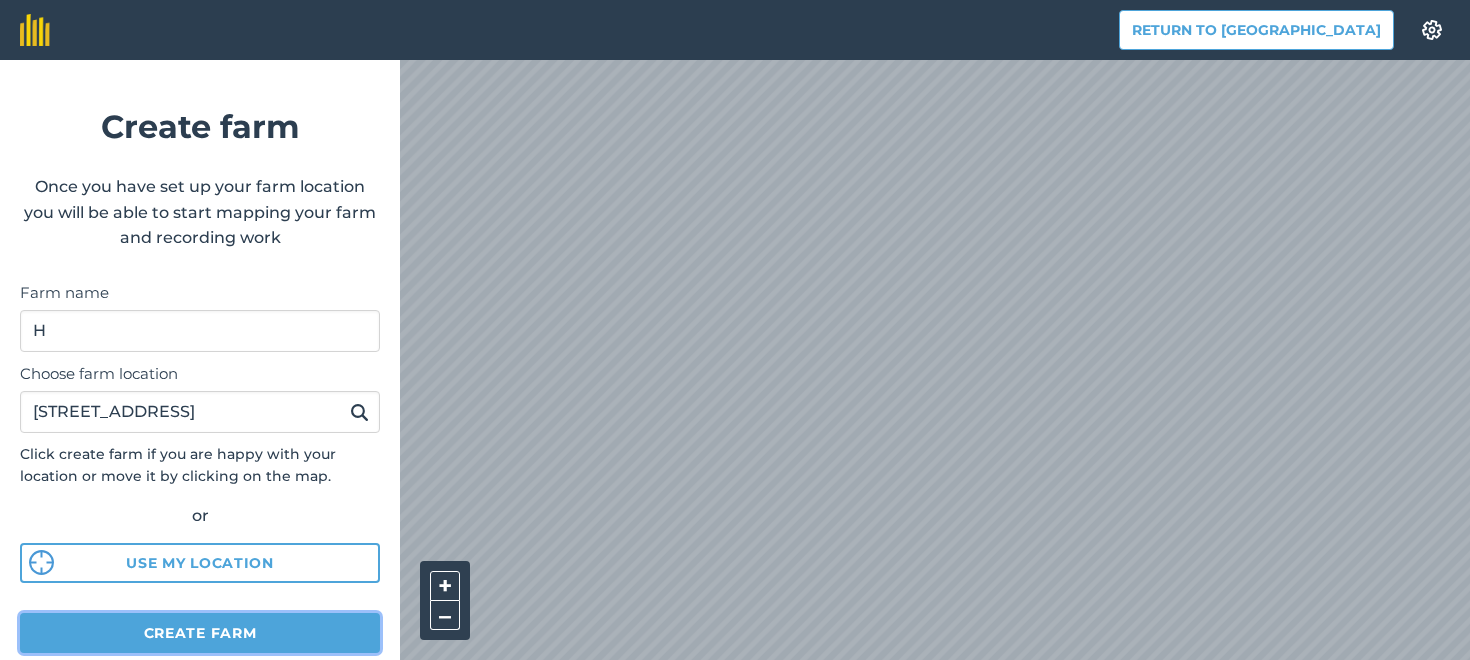 click on "Create farm" at bounding box center [200, 633] 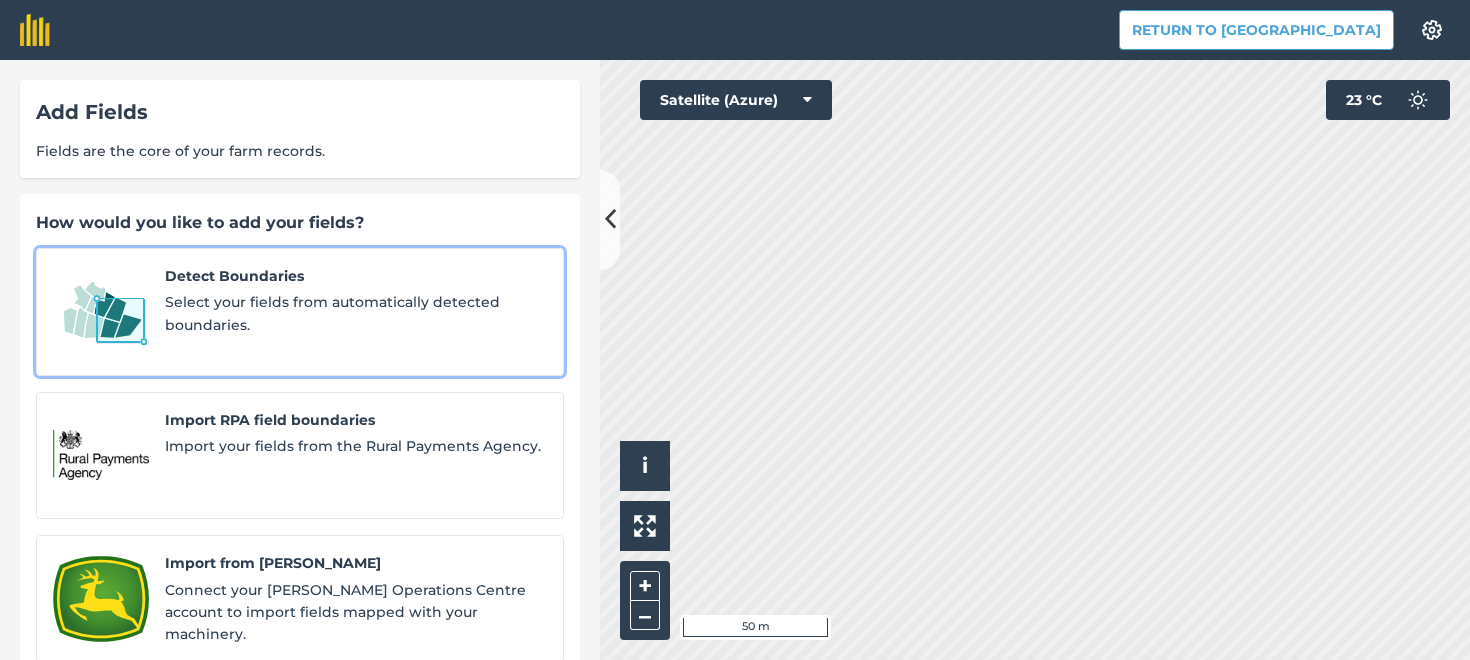 click on "Select your fields from automatically detected boundaries." at bounding box center (356, 313) 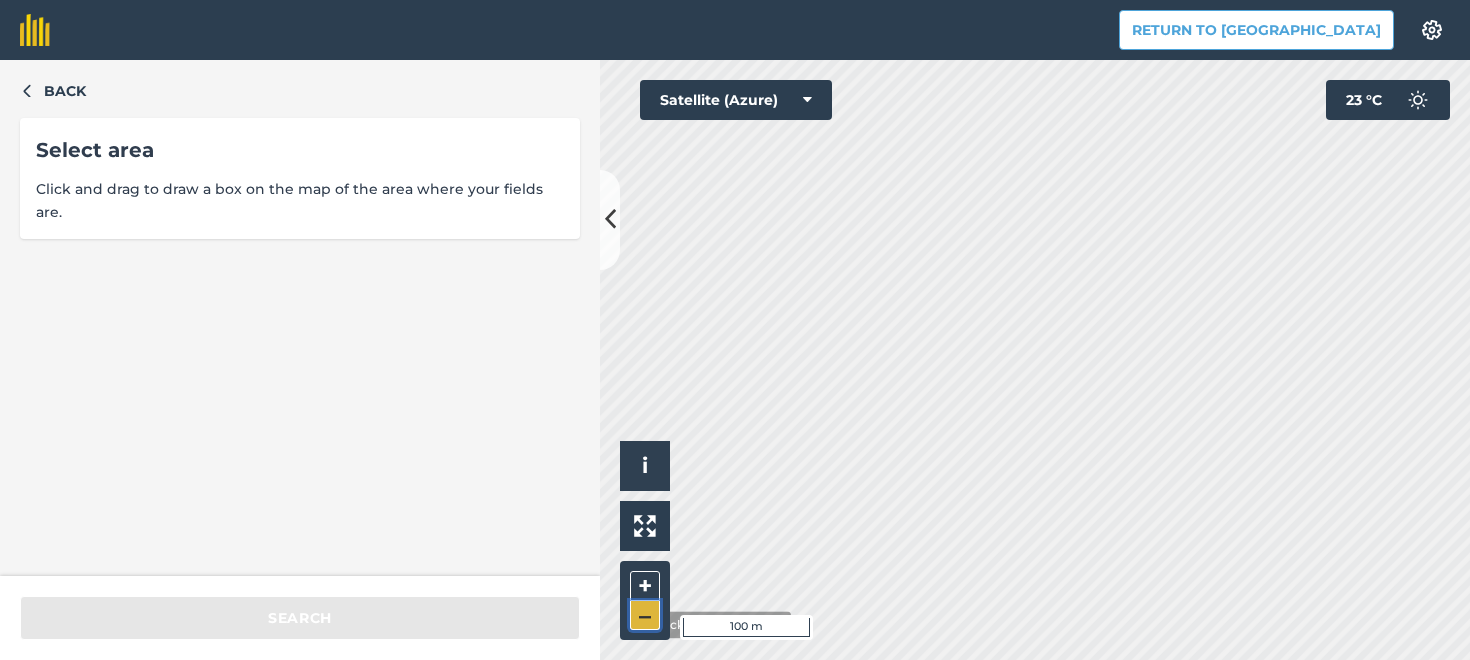 click on "–" at bounding box center (645, 615) 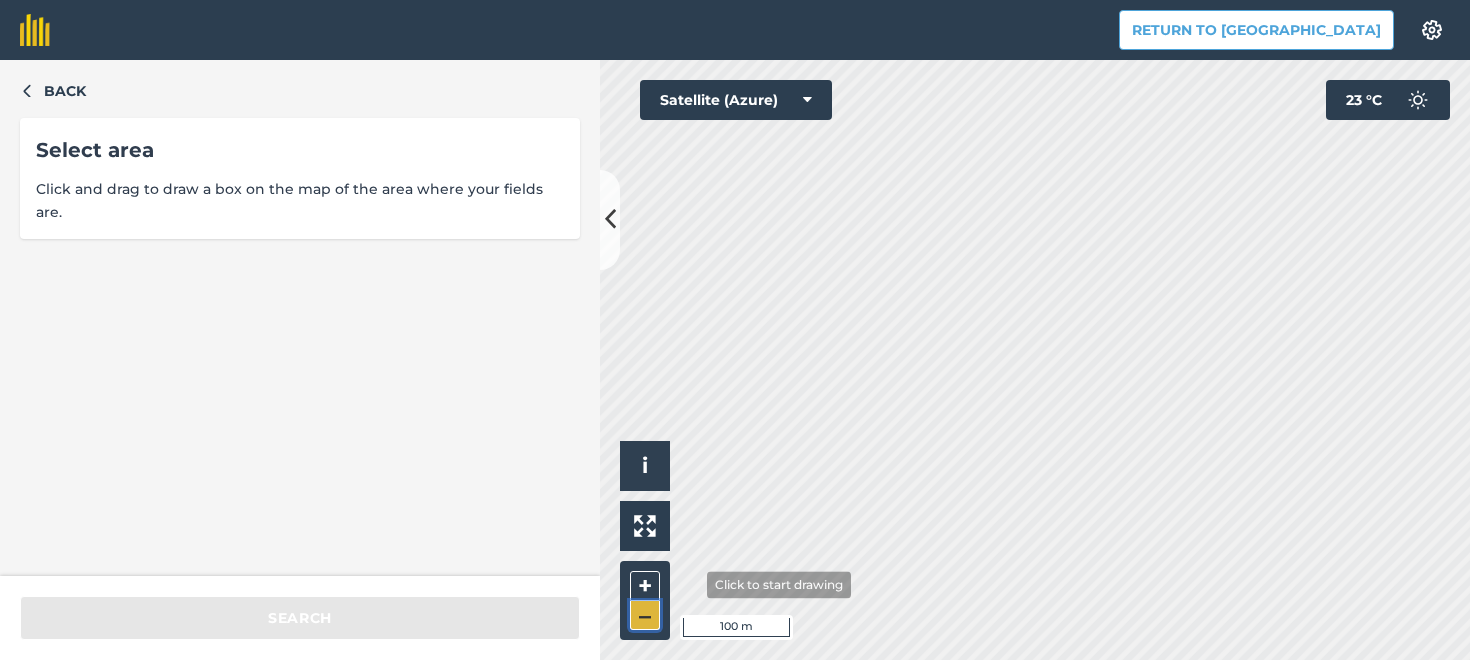 click on "–" at bounding box center [645, 615] 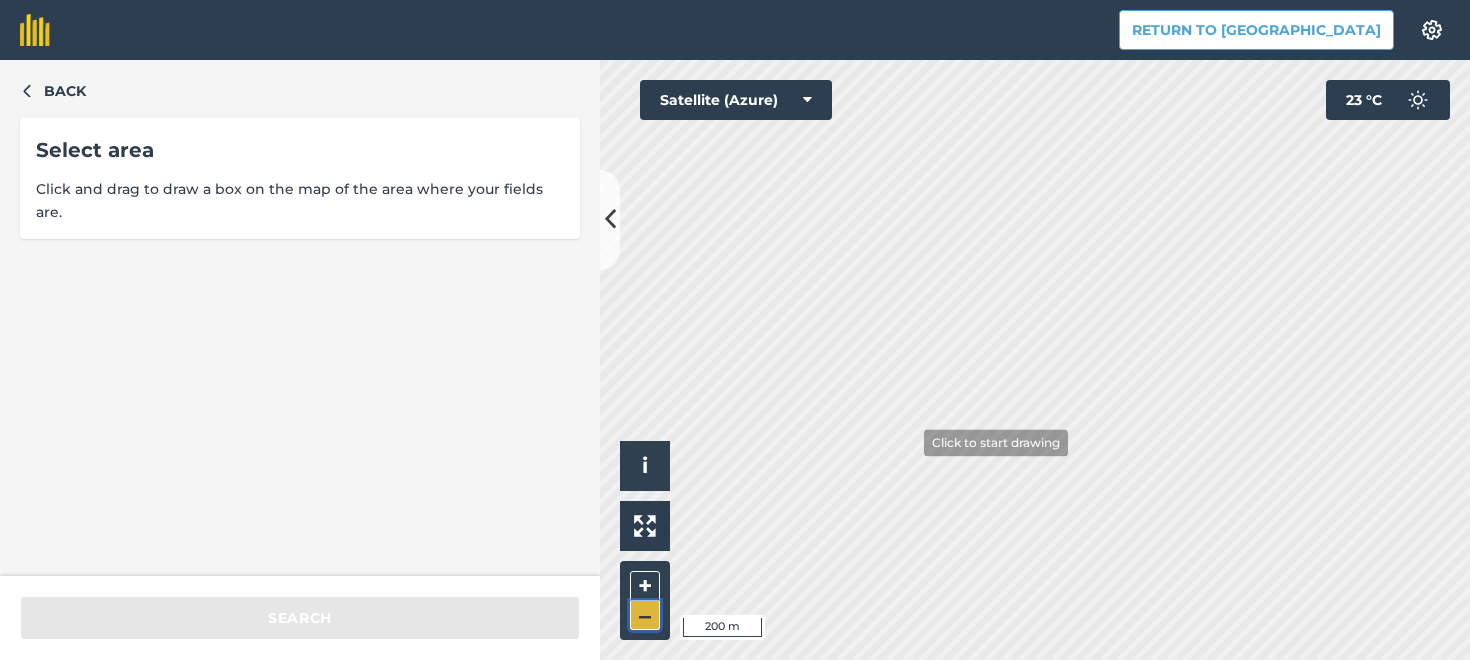 click on "–" at bounding box center (645, 615) 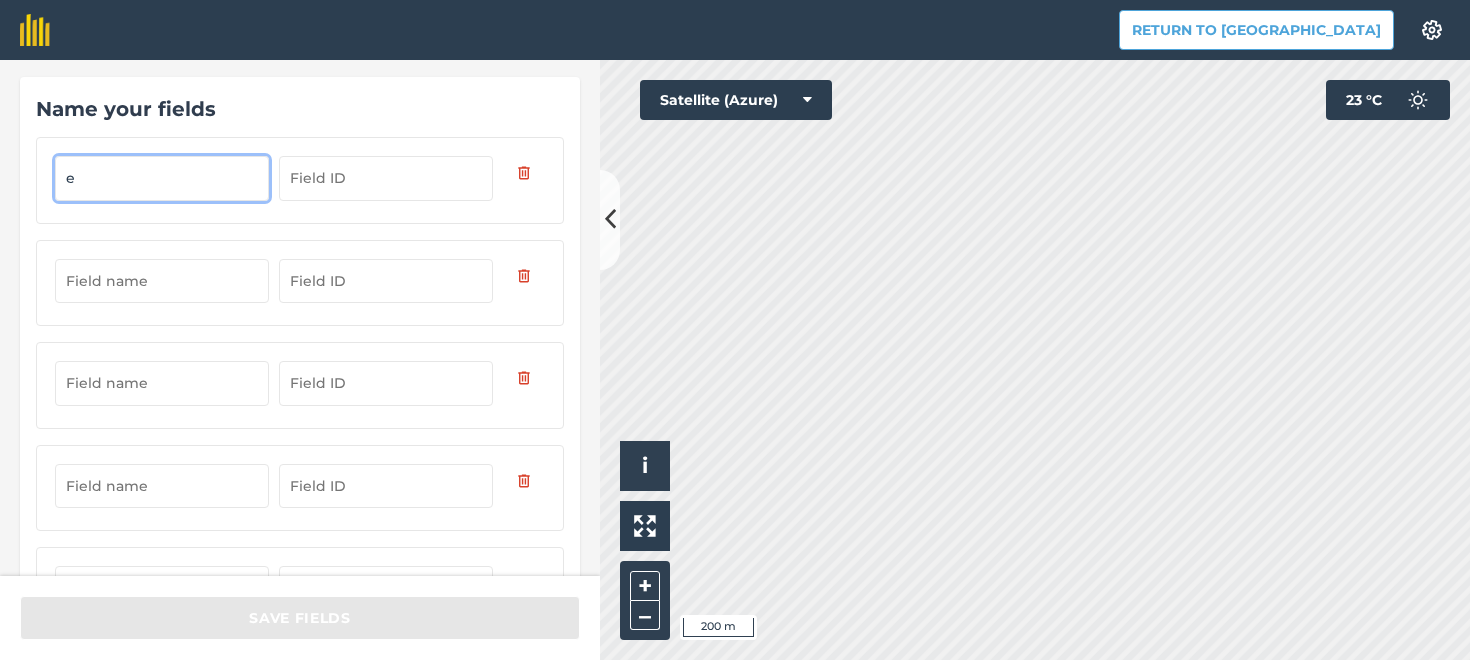 scroll, scrollTop: 45, scrollLeft: 0, axis: vertical 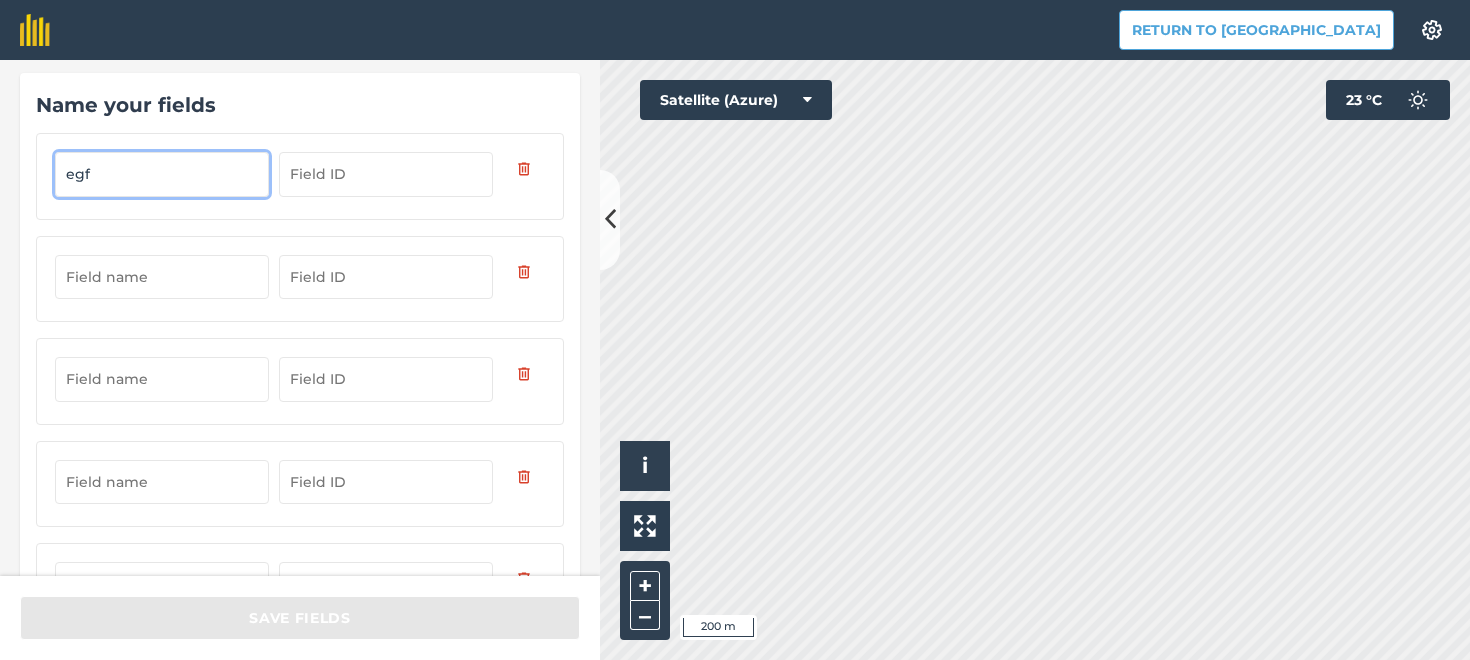 type on "egf" 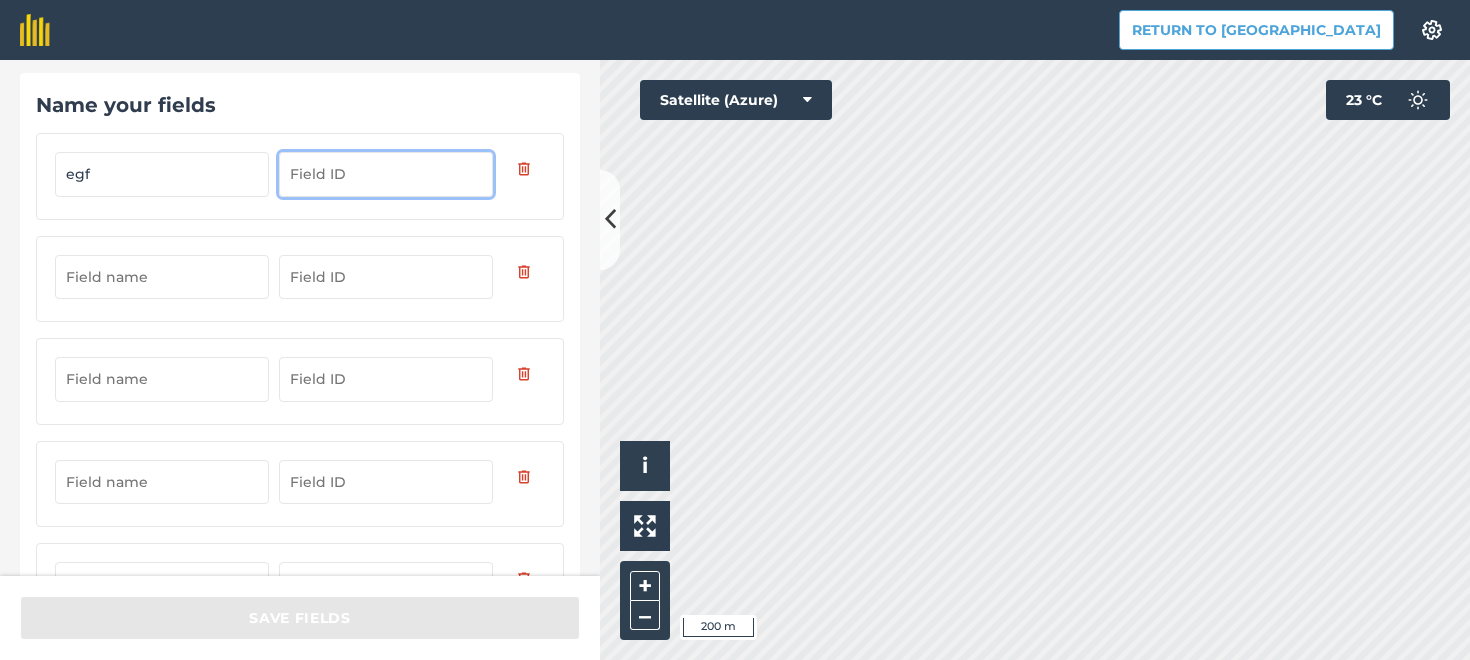 click at bounding box center (386, 174) 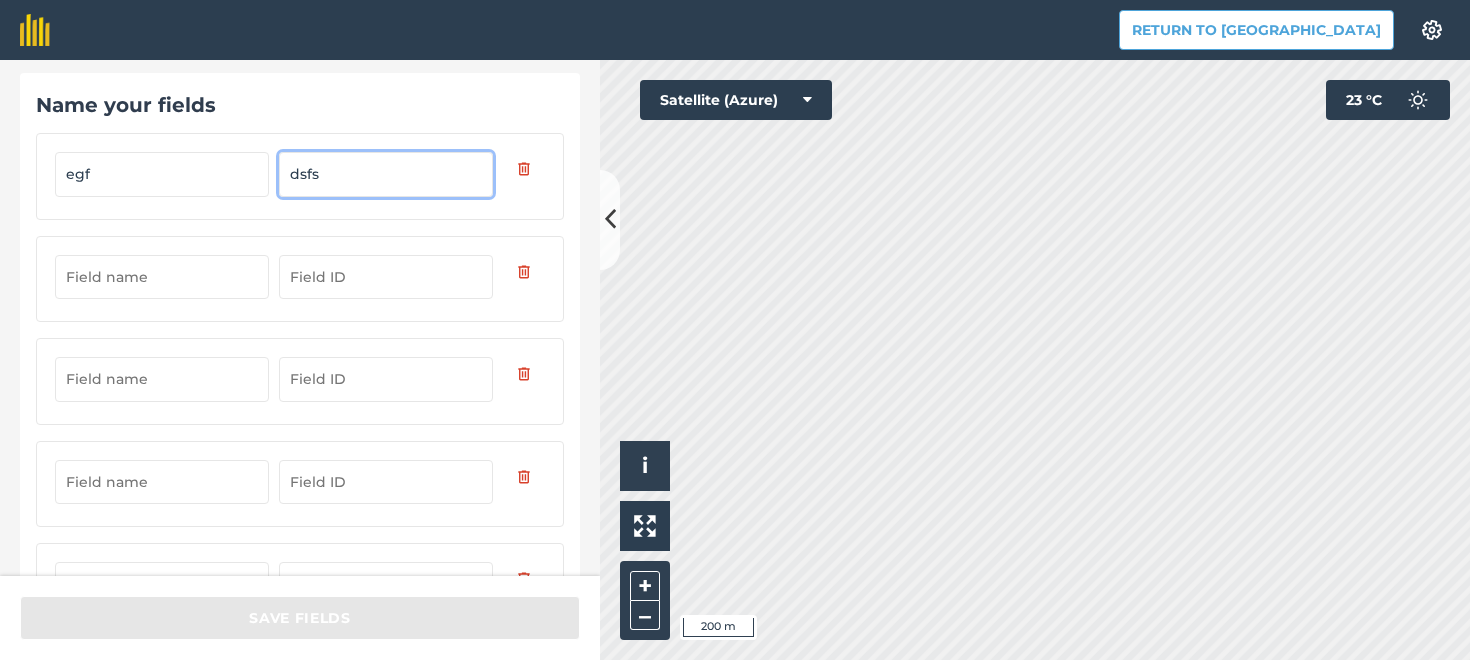 type on "dsfs" 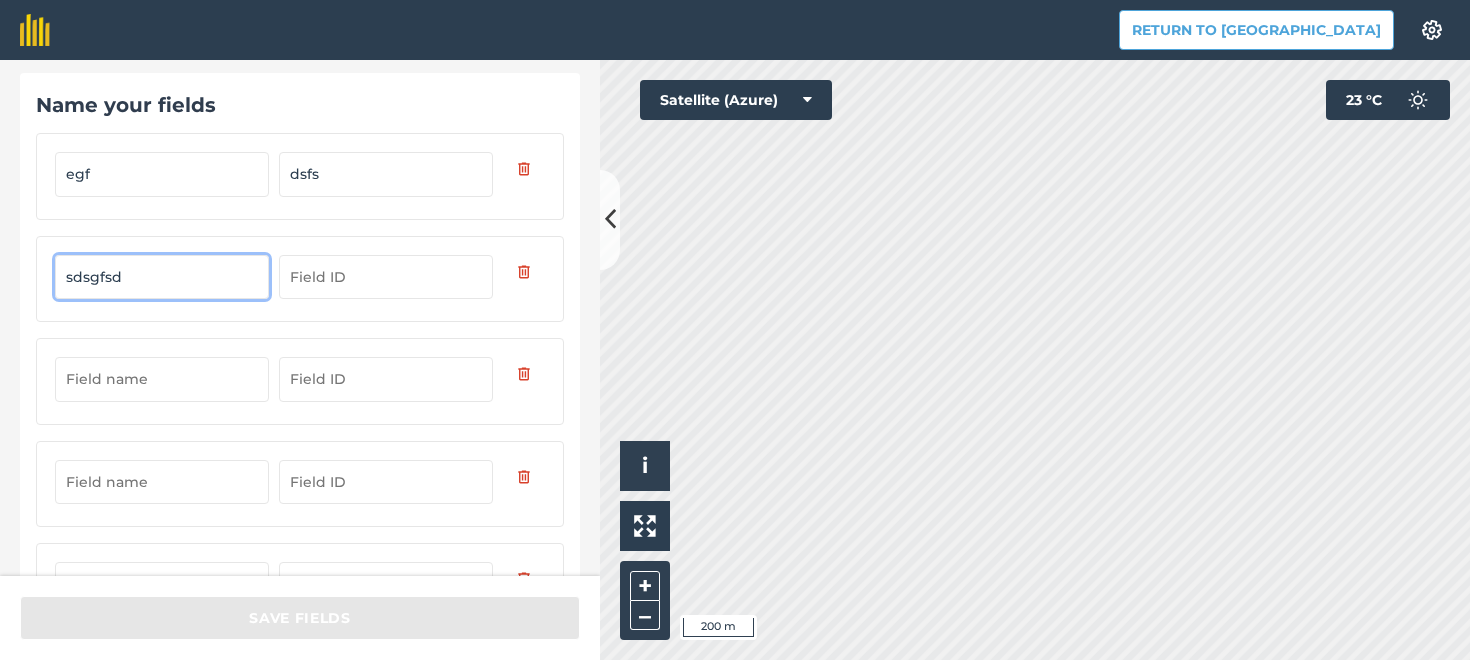 type on "sdsgfsd" 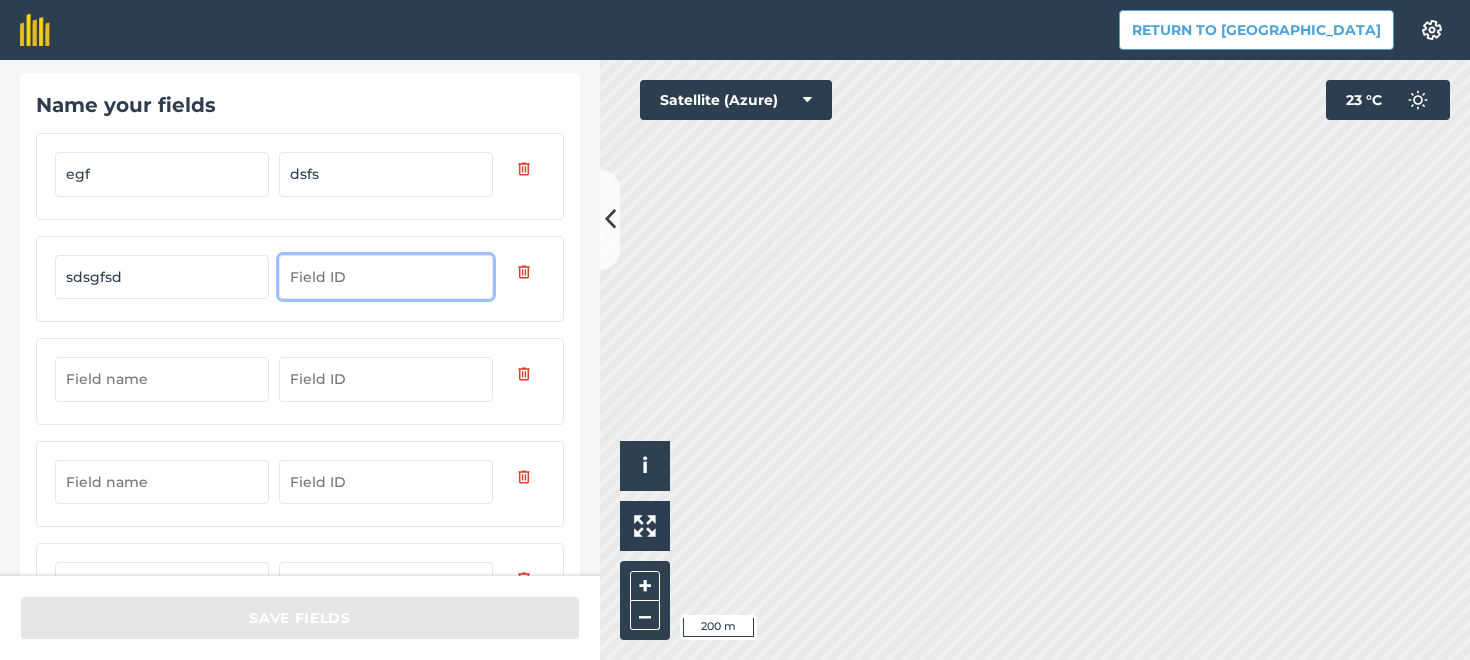 click at bounding box center [386, 277] 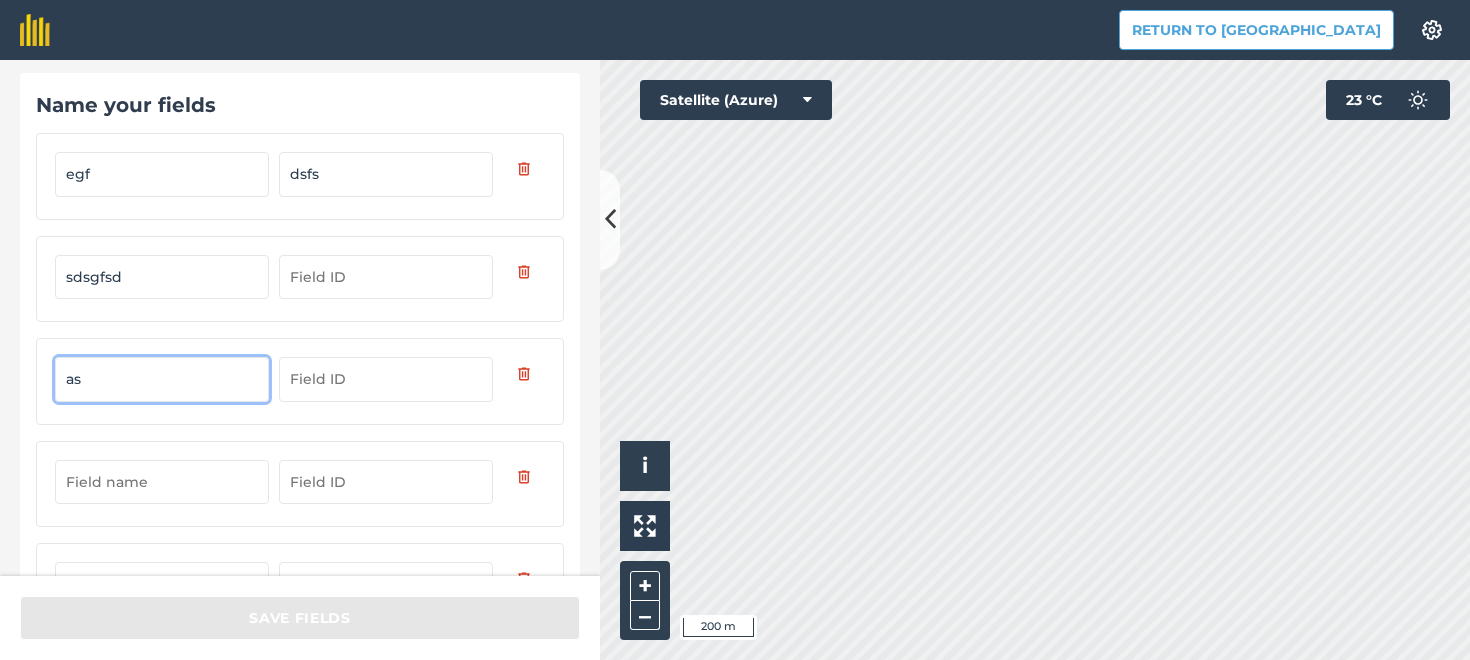 click on "as" at bounding box center (162, 379) 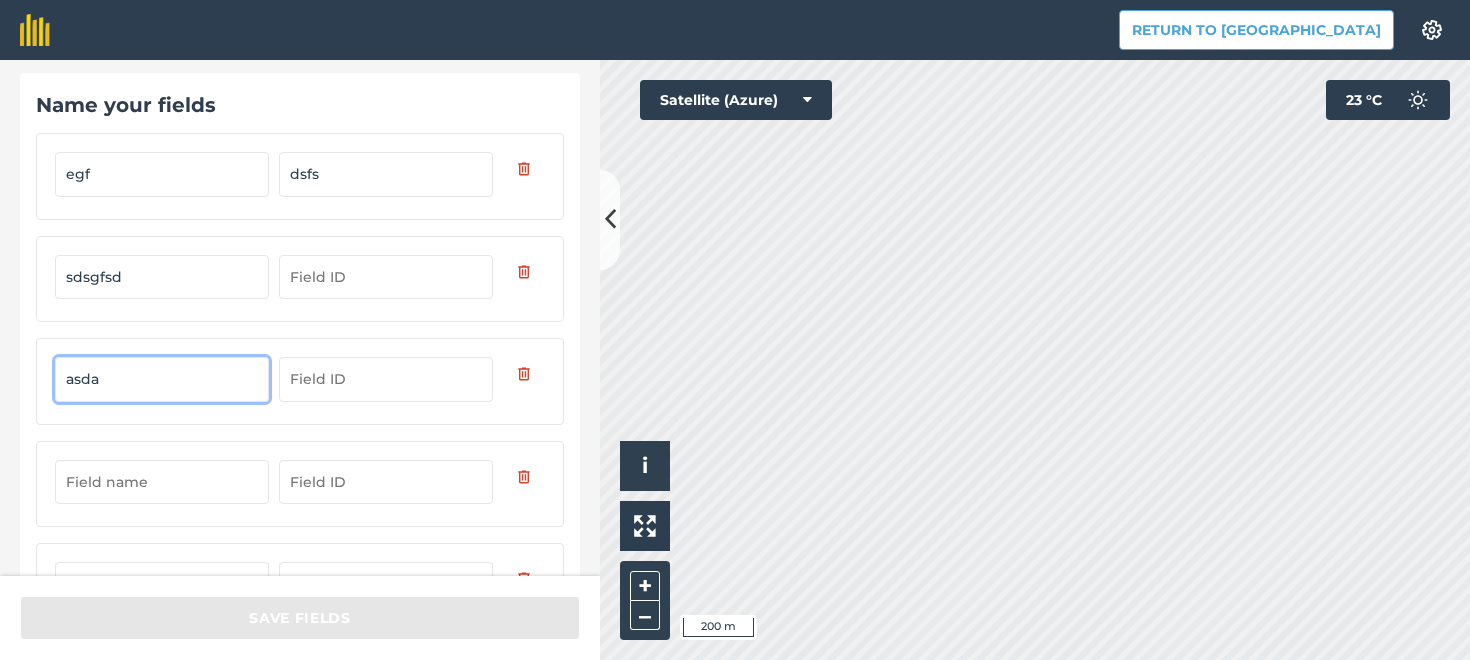 type on "asda" 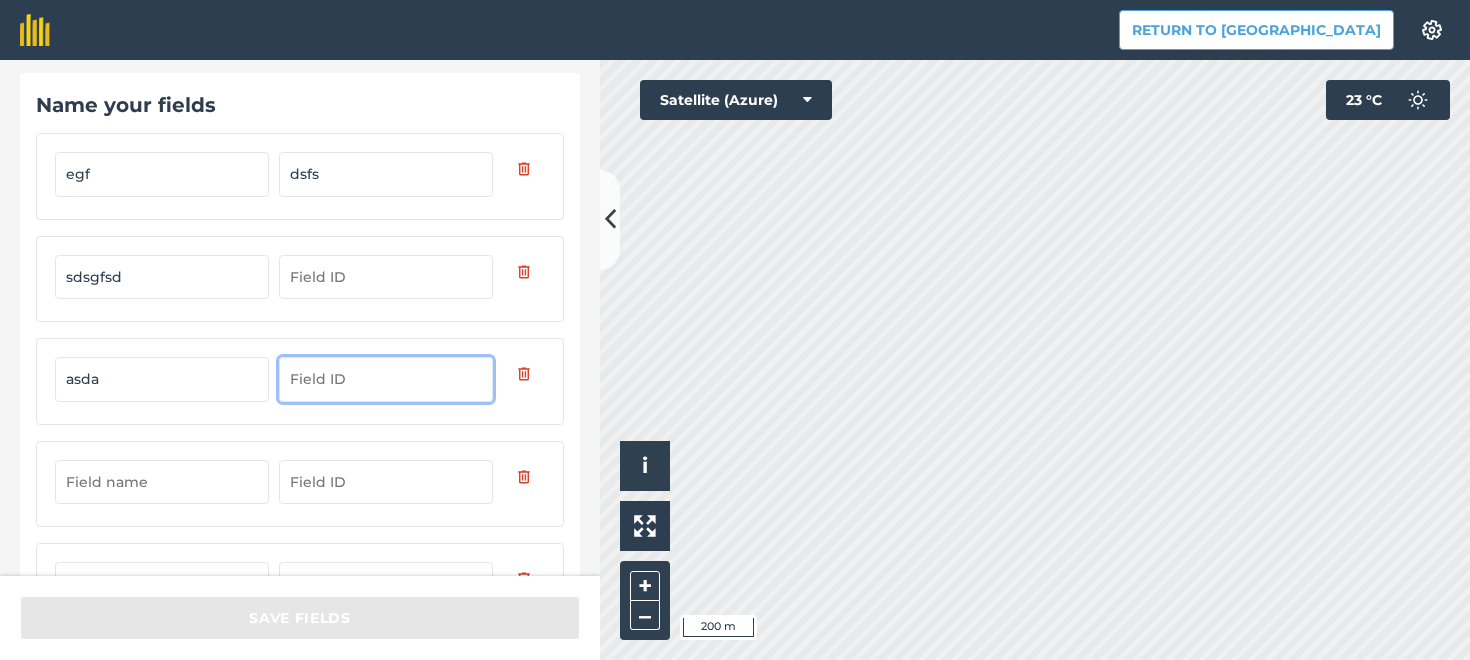 click at bounding box center [386, 379] 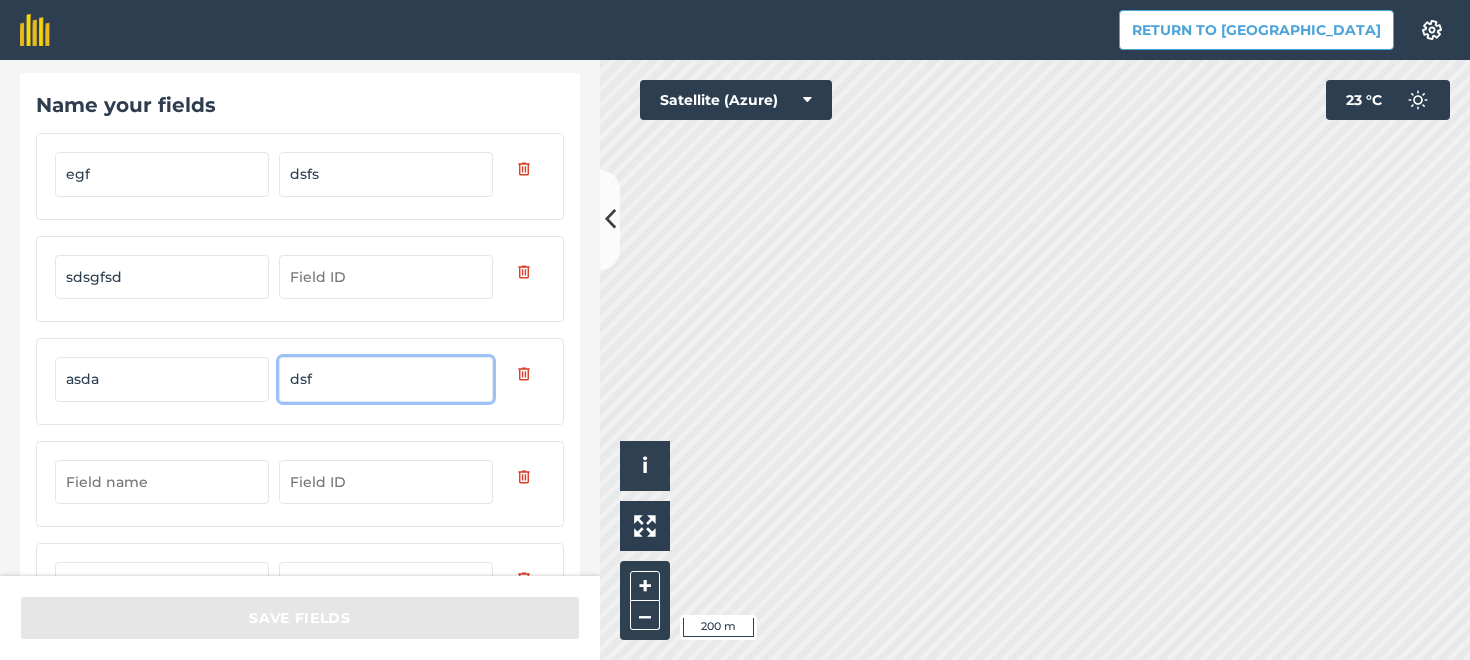 type on "dsf" 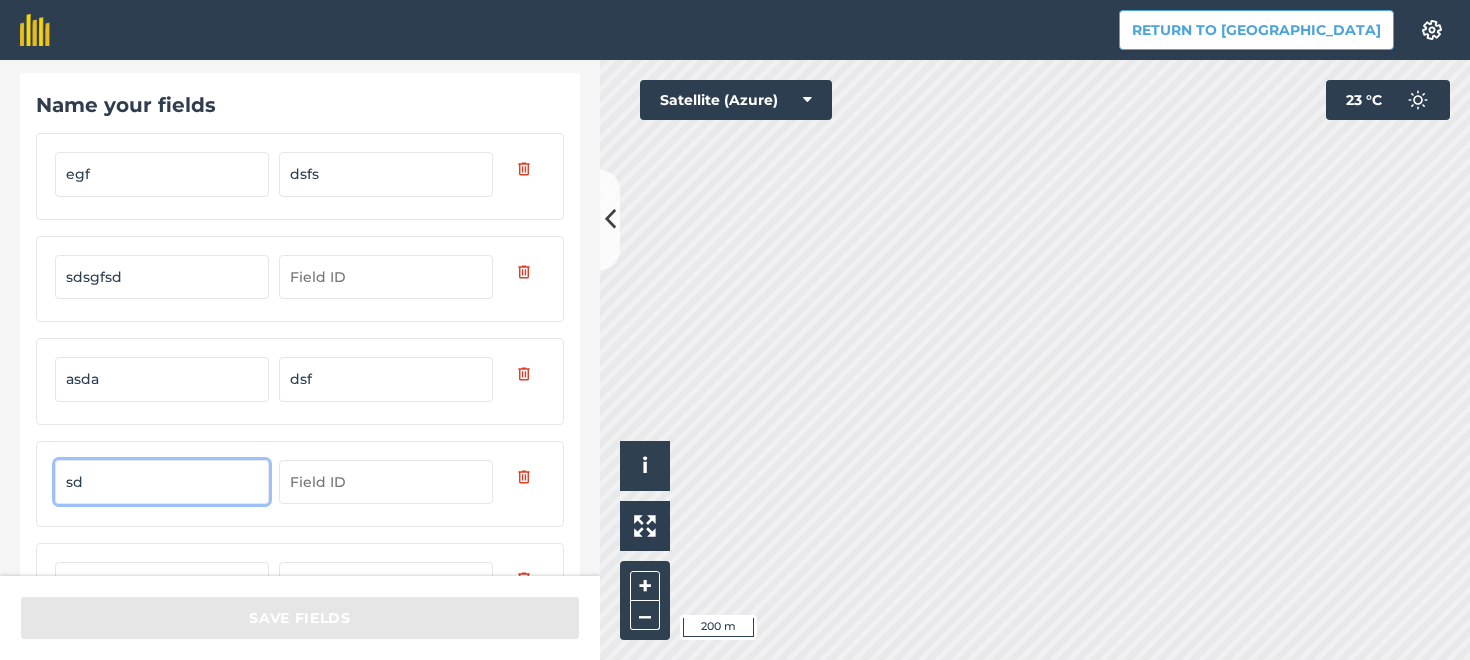 type on "sd" 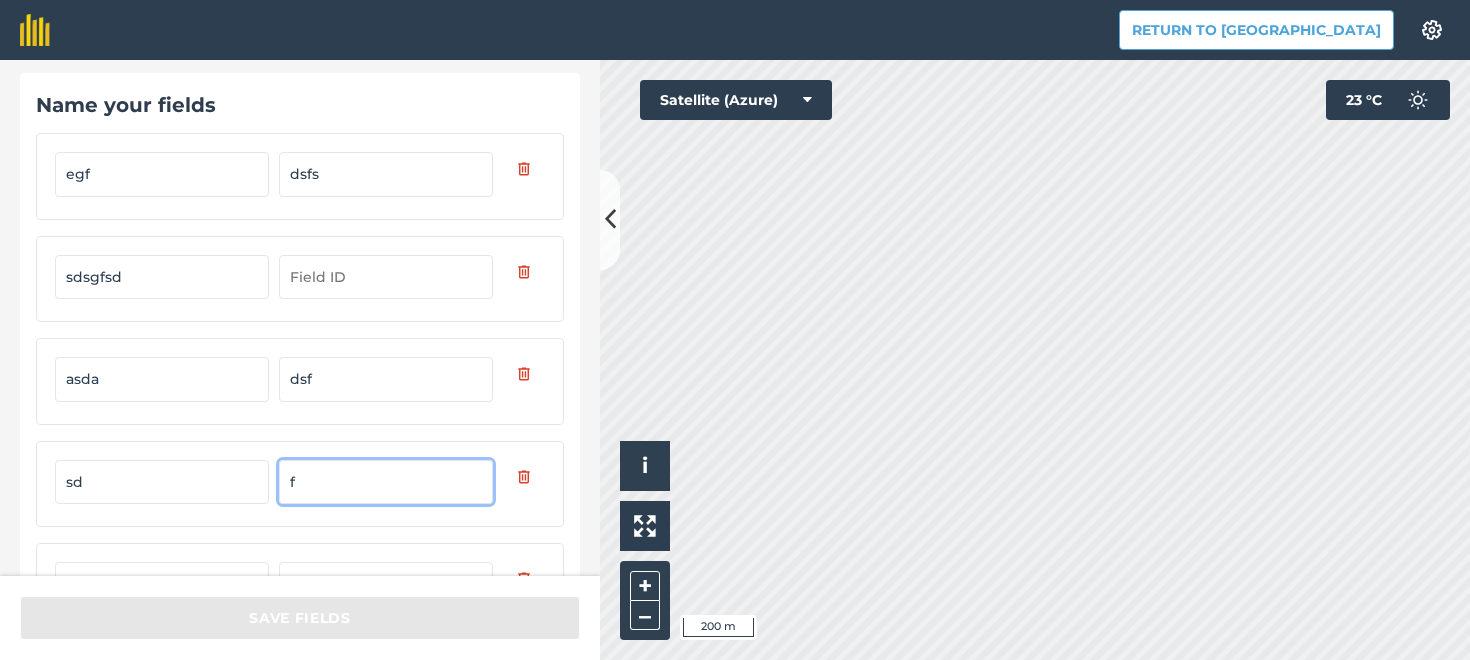 click on "f" at bounding box center [386, 482] 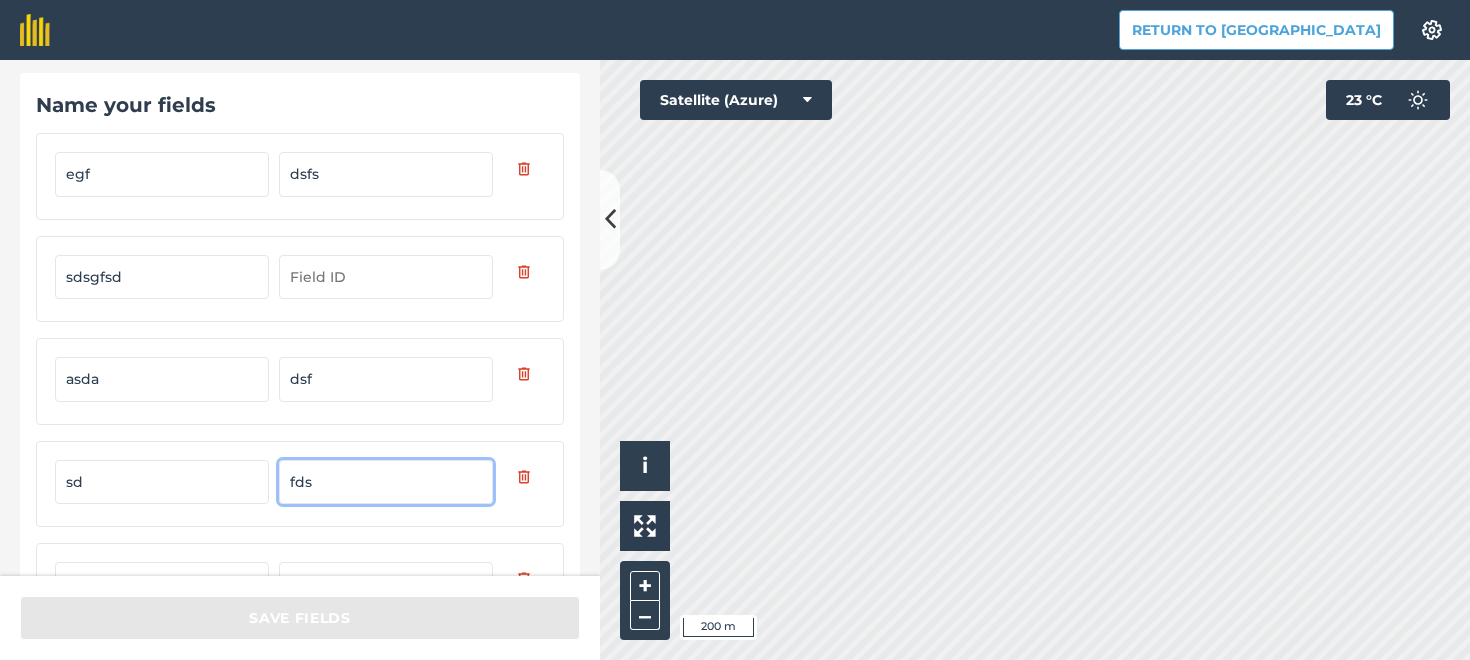 click on "fds" at bounding box center (386, 482) 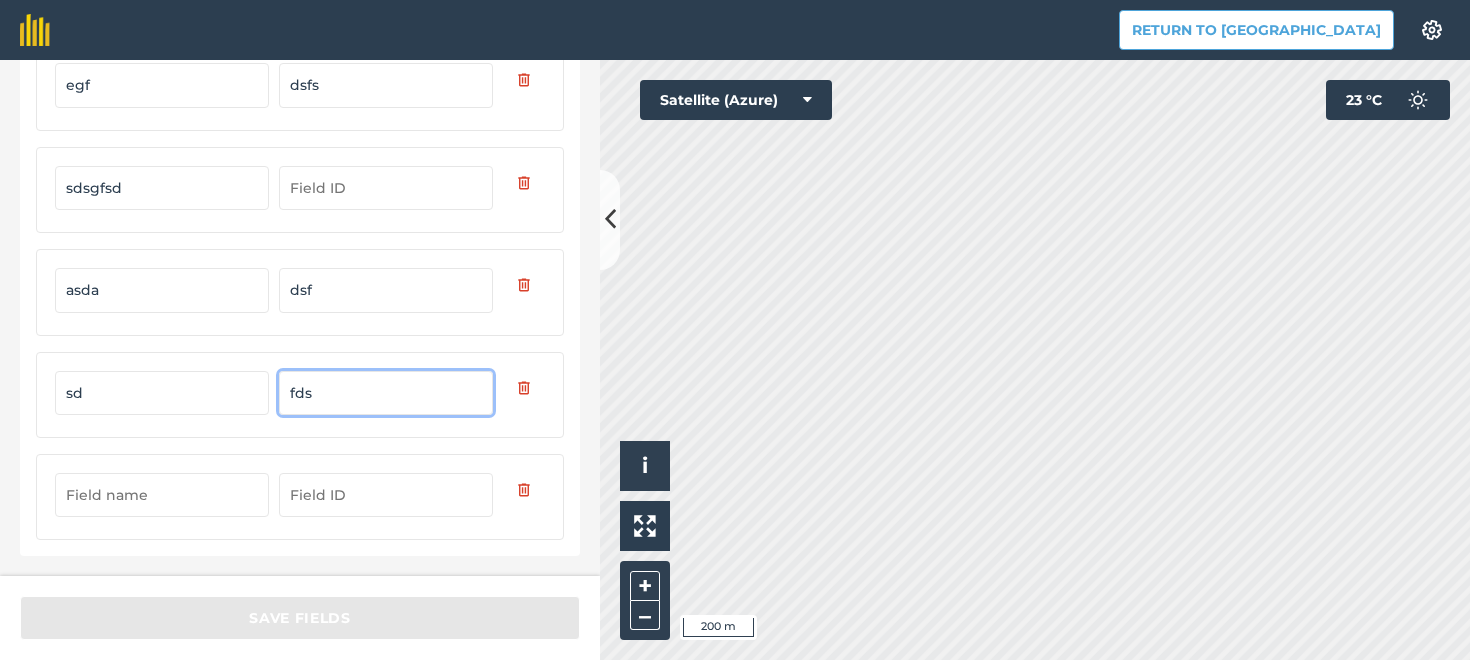 type on "fds" 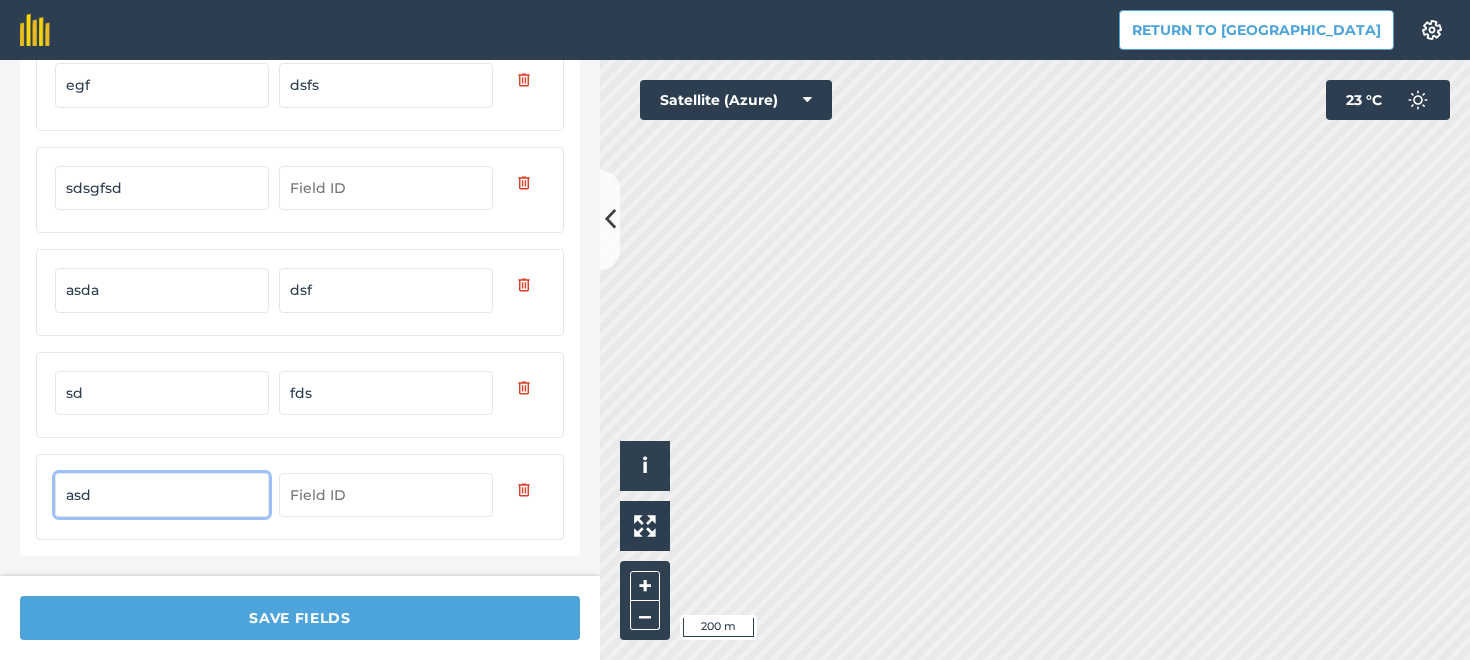 click on "asd" at bounding box center (162, 495) 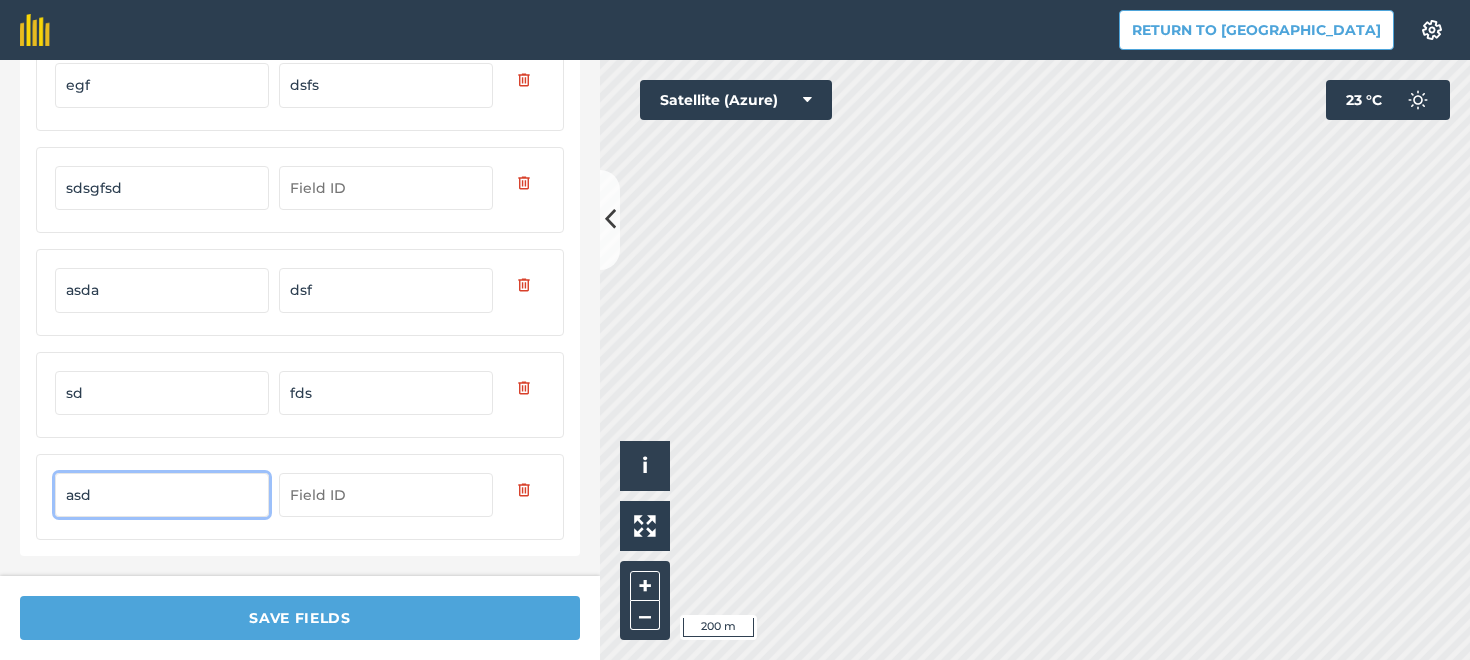 type on "asd" 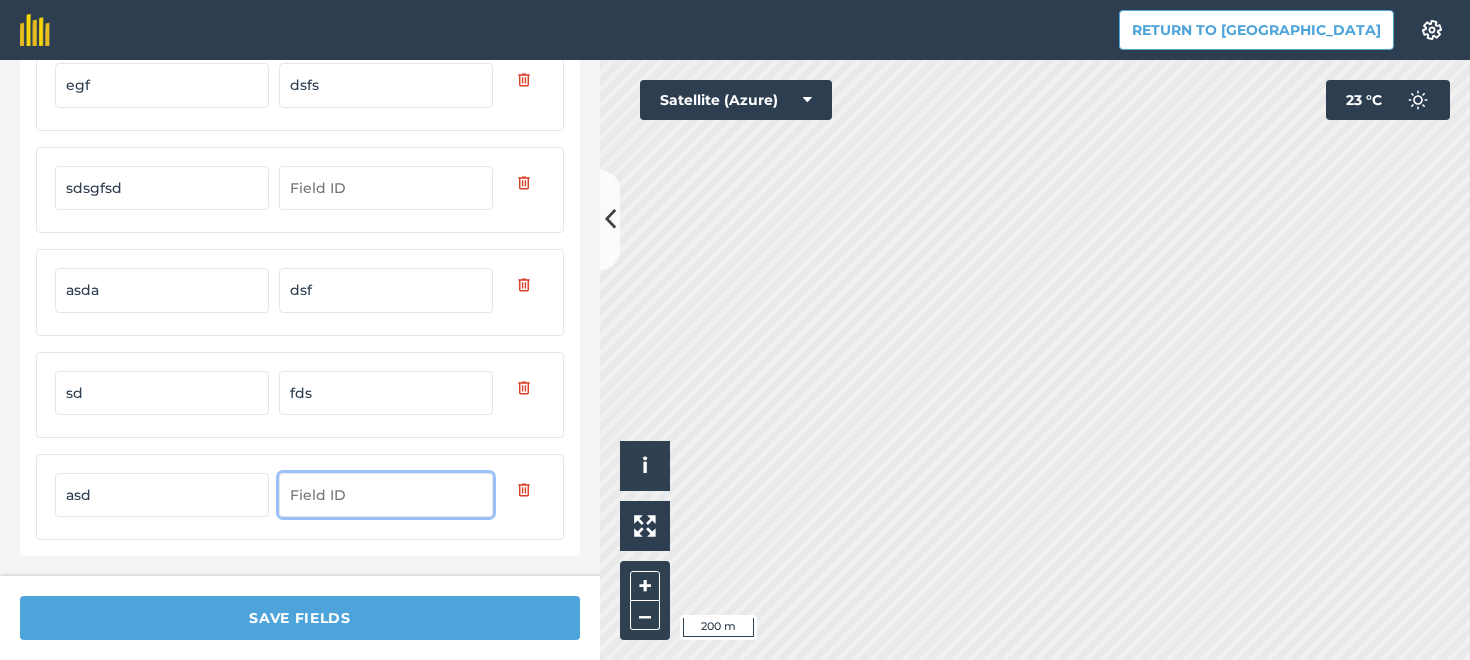 click at bounding box center (386, 495) 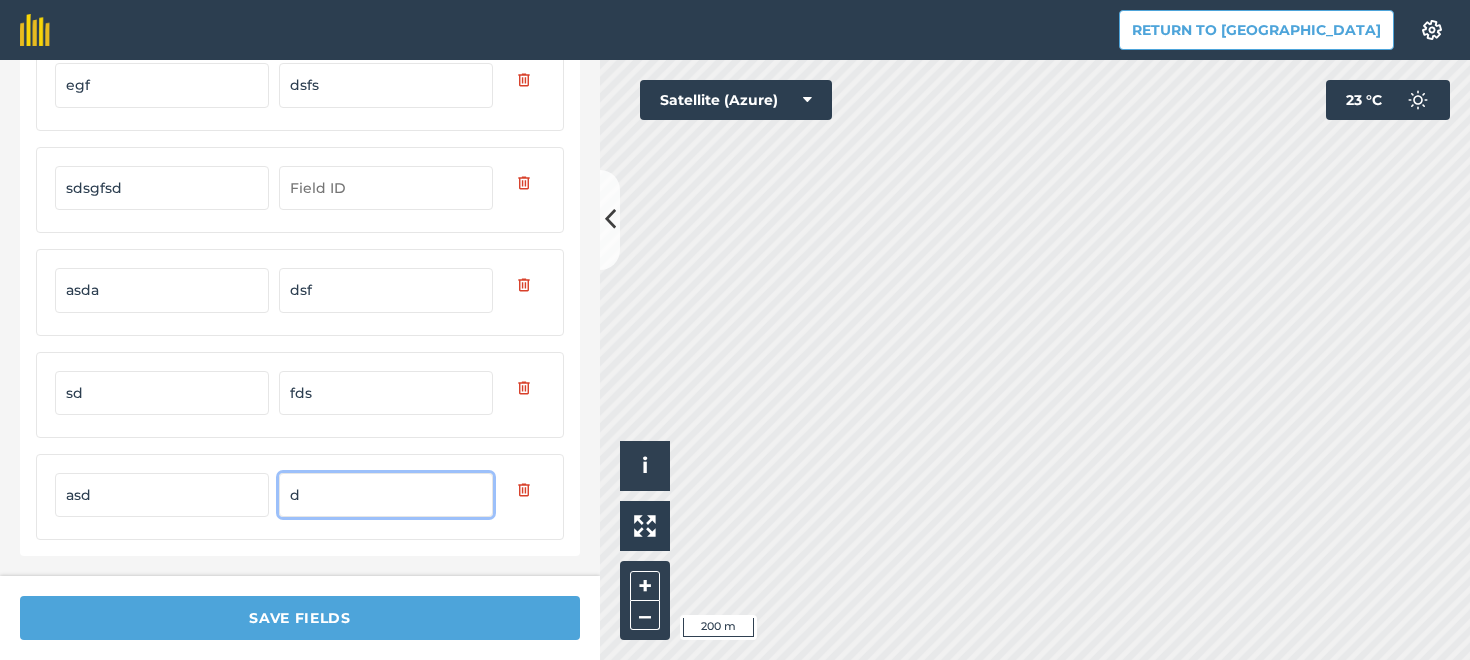 type on "d" 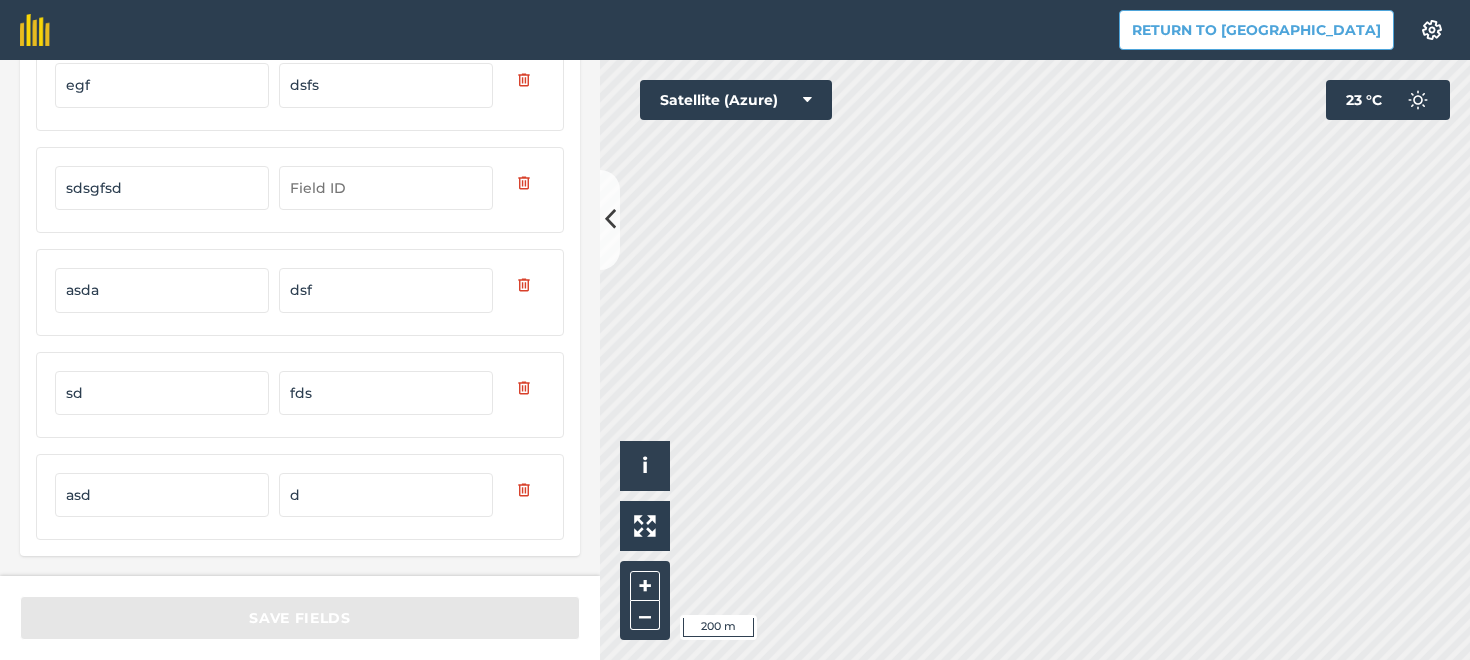 scroll, scrollTop: 0, scrollLeft: 0, axis: both 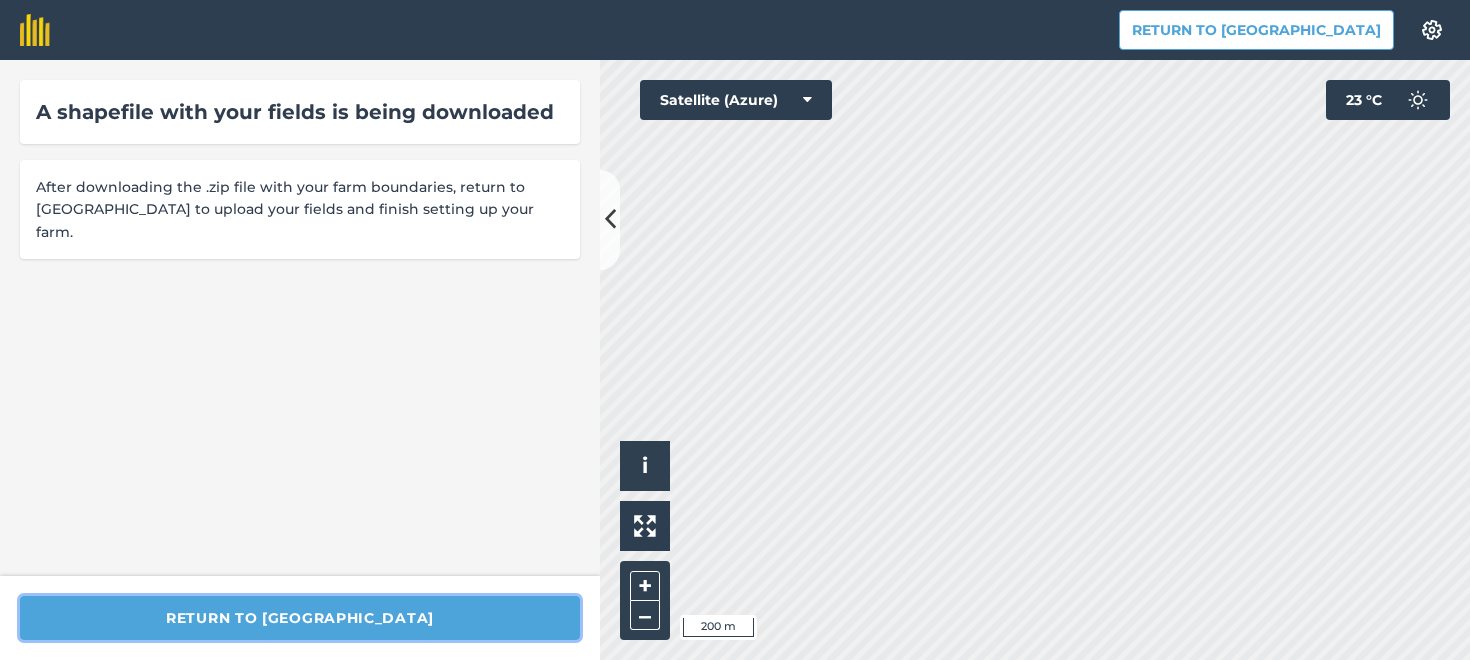 click on "Return to [GEOGRAPHIC_DATA]" at bounding box center [300, 618] 